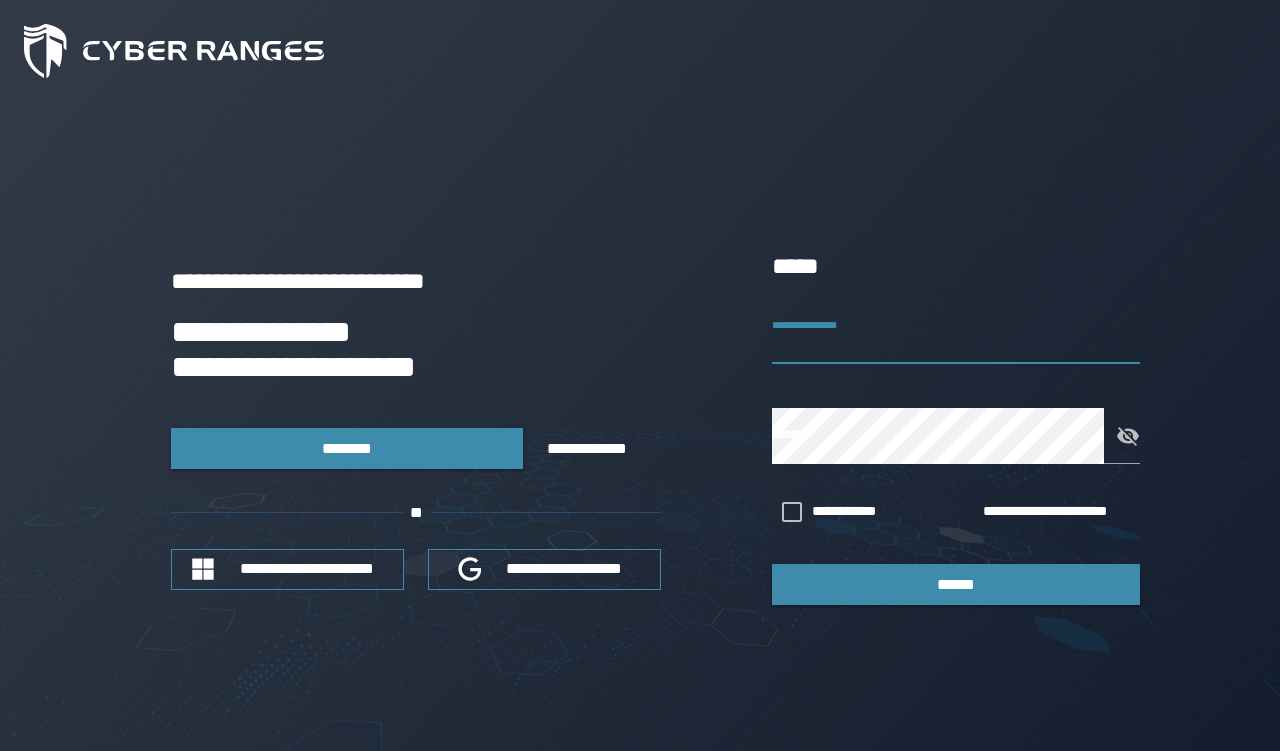 scroll, scrollTop: 0, scrollLeft: 0, axis: both 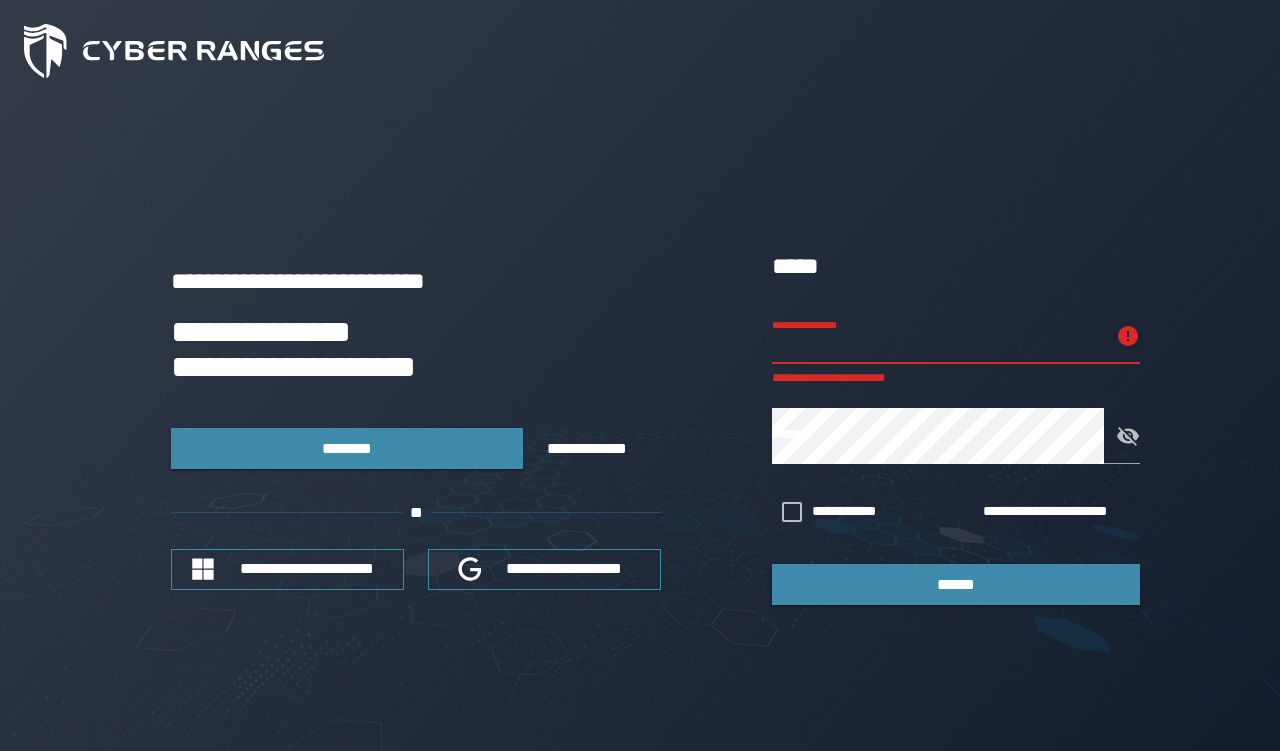 type on "*******" 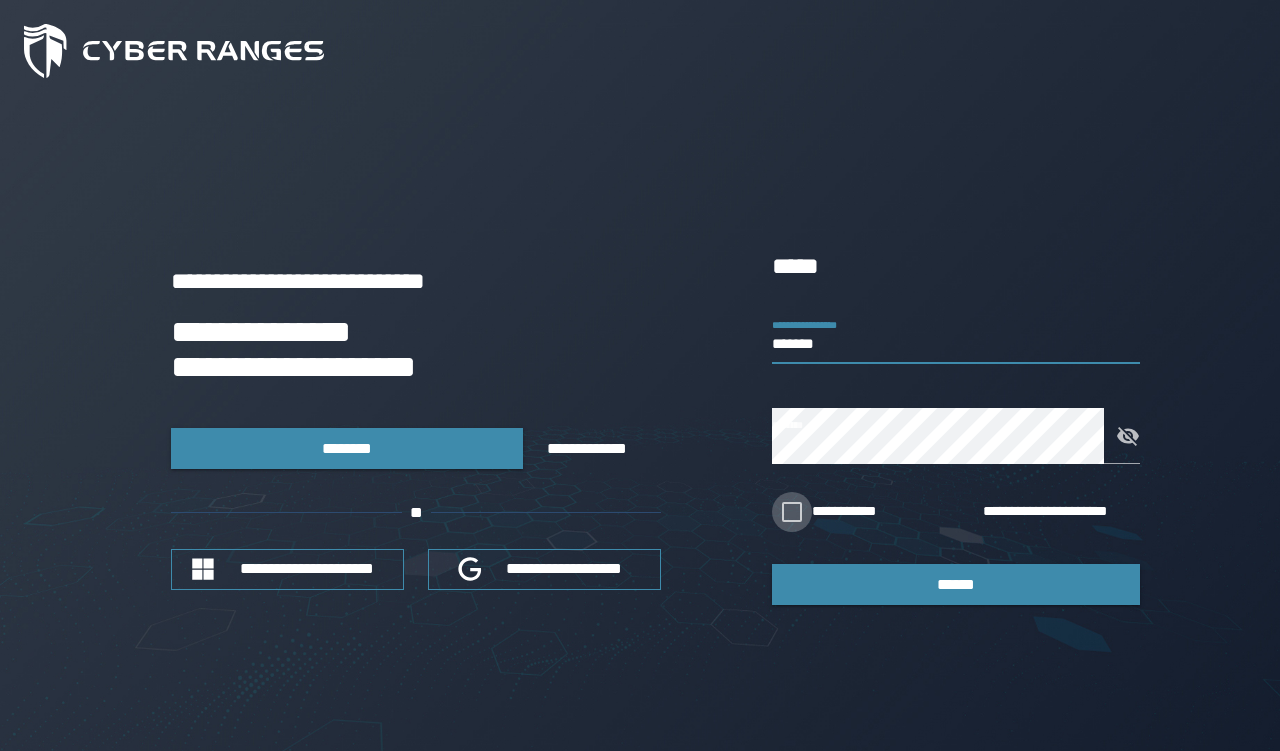 click 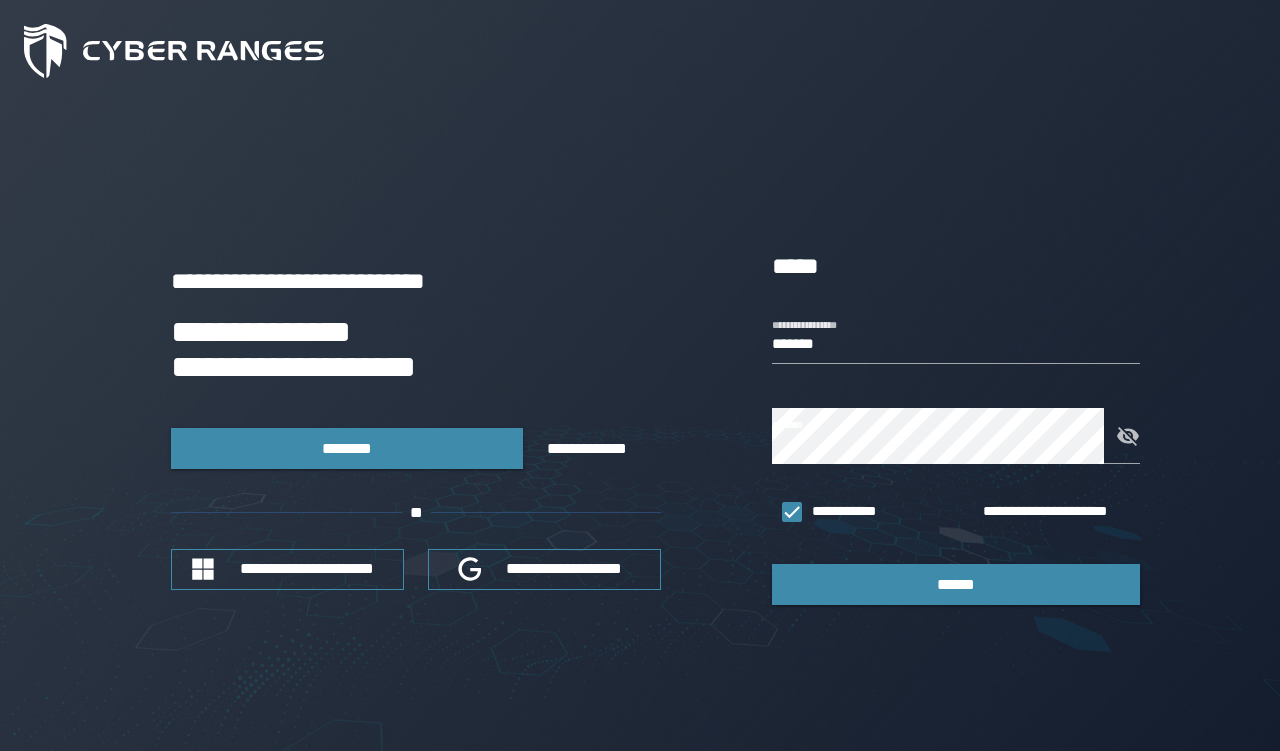 click on "******" at bounding box center (956, 584) 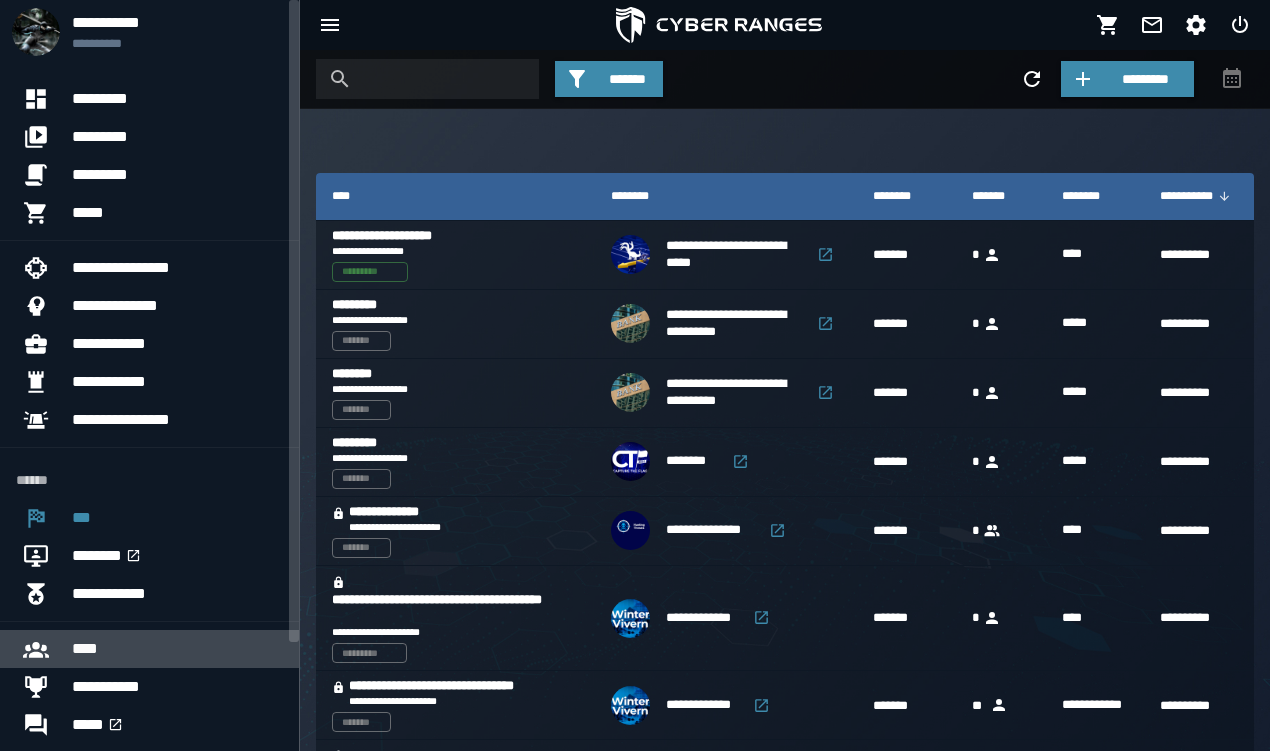 click on "****" at bounding box center (177, 649) 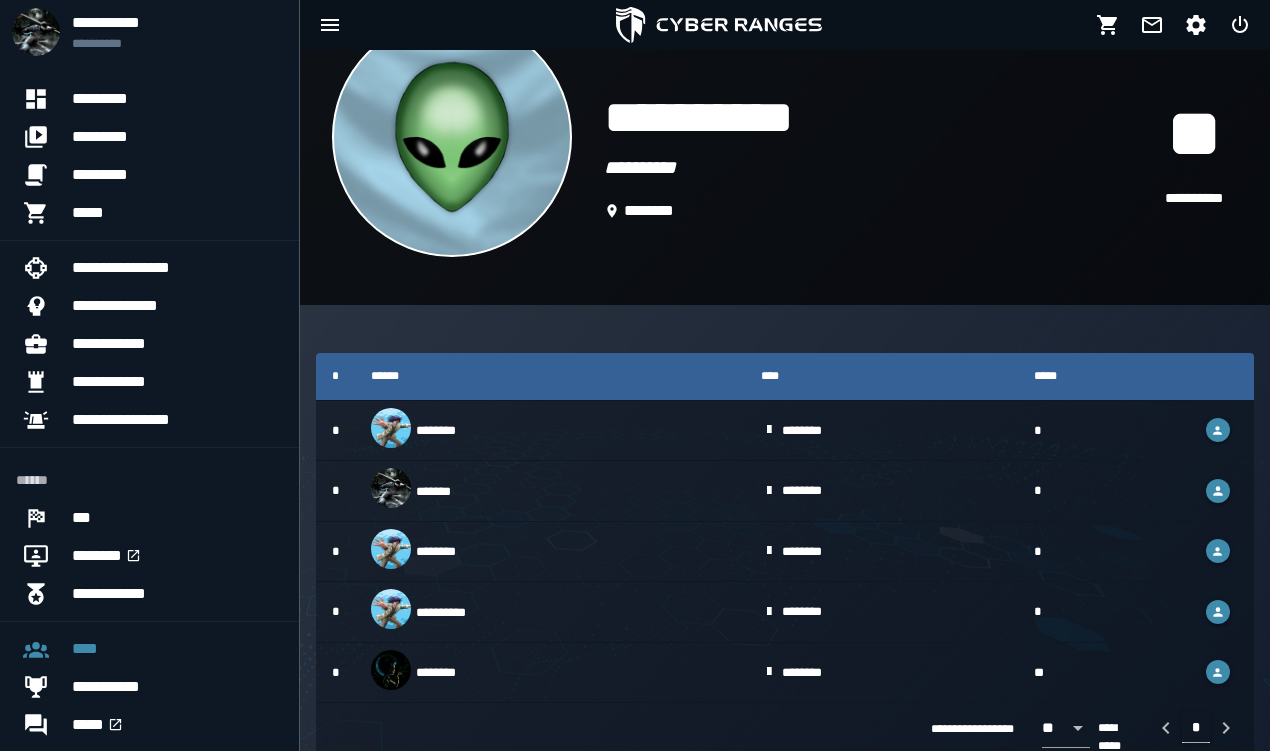 scroll, scrollTop: 0, scrollLeft: 0, axis: both 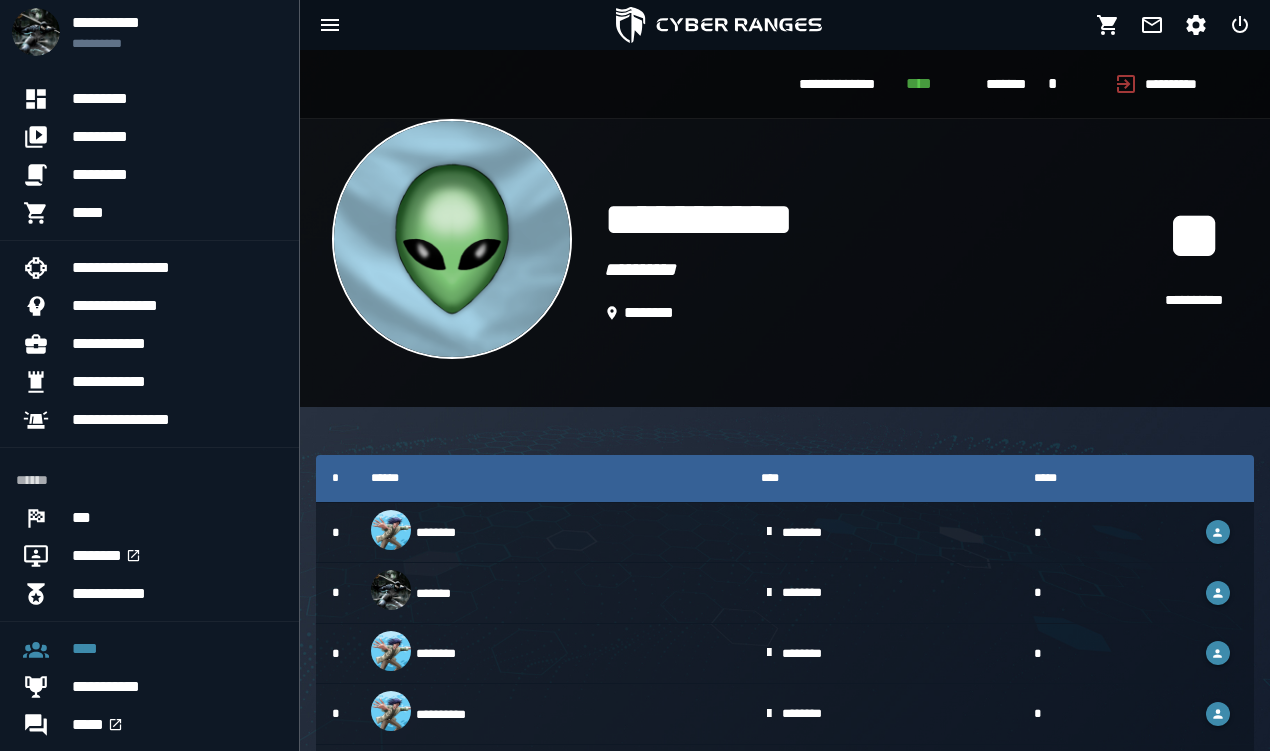 click on "*******" at bounding box center (550, 593) 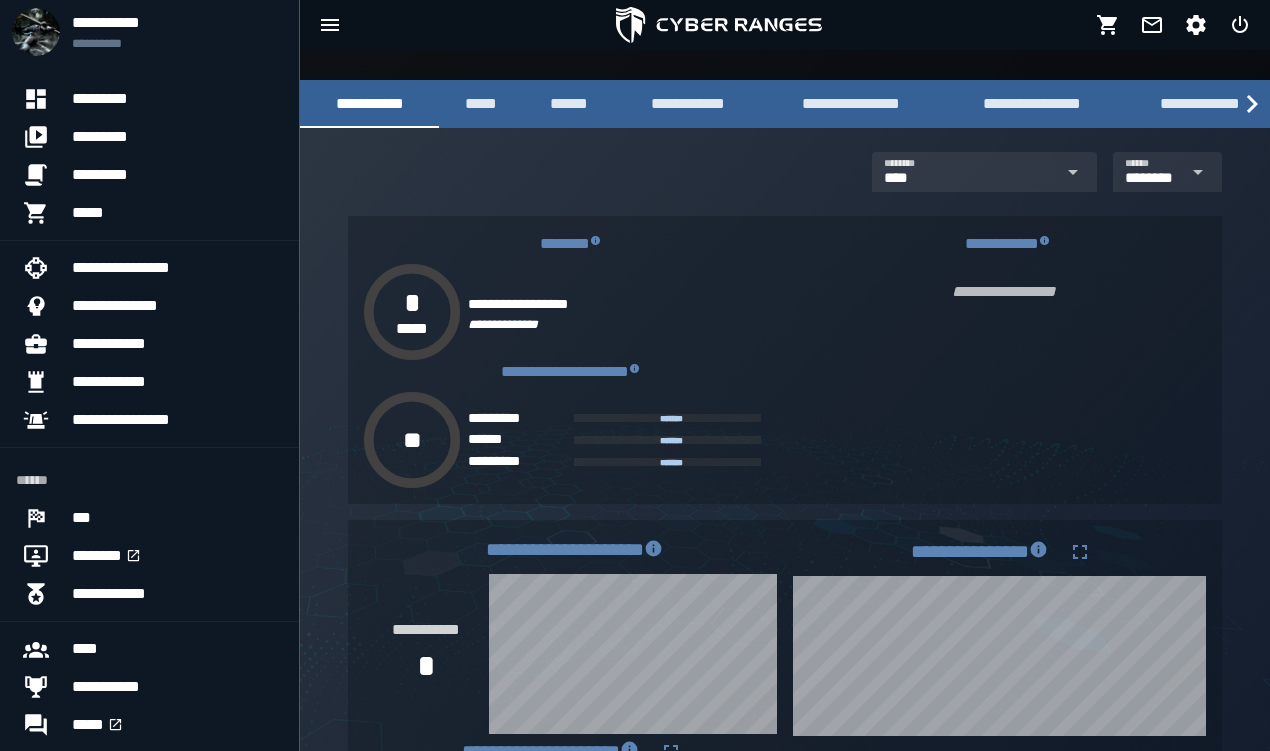scroll, scrollTop: 297, scrollLeft: 0, axis: vertical 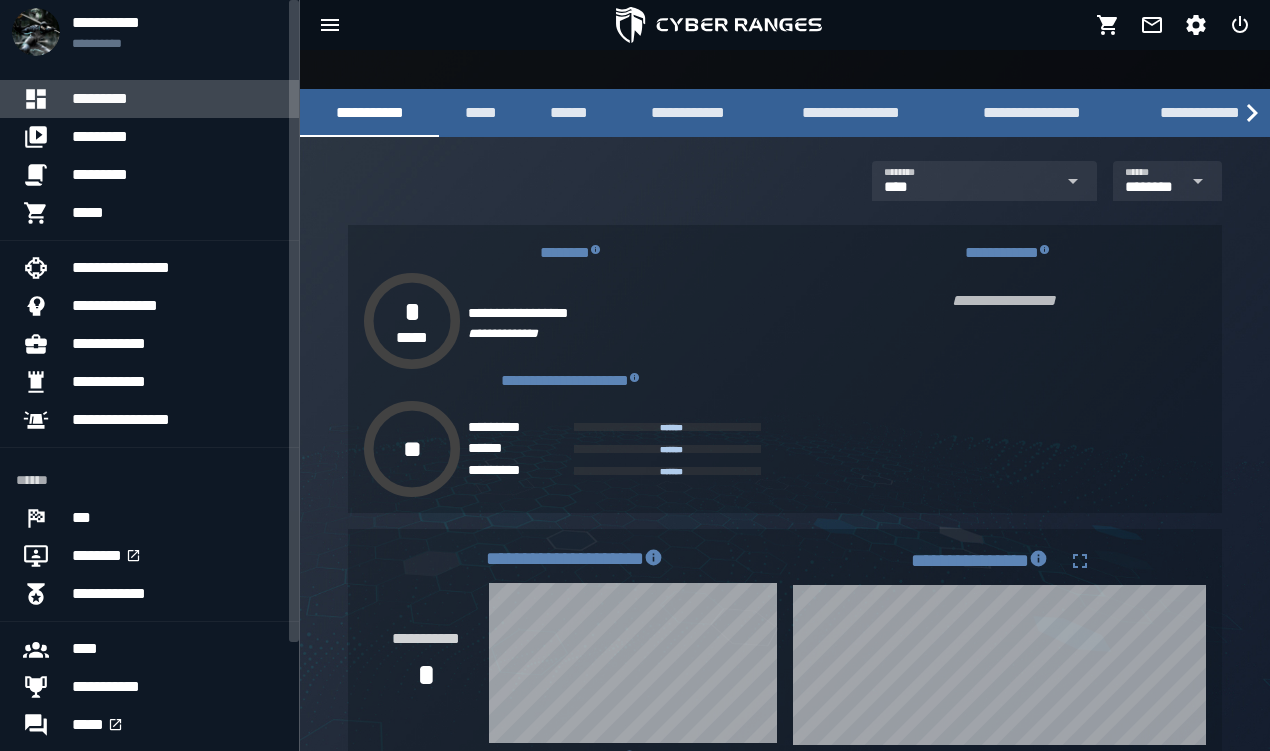 click on "*********" at bounding box center [177, 99] 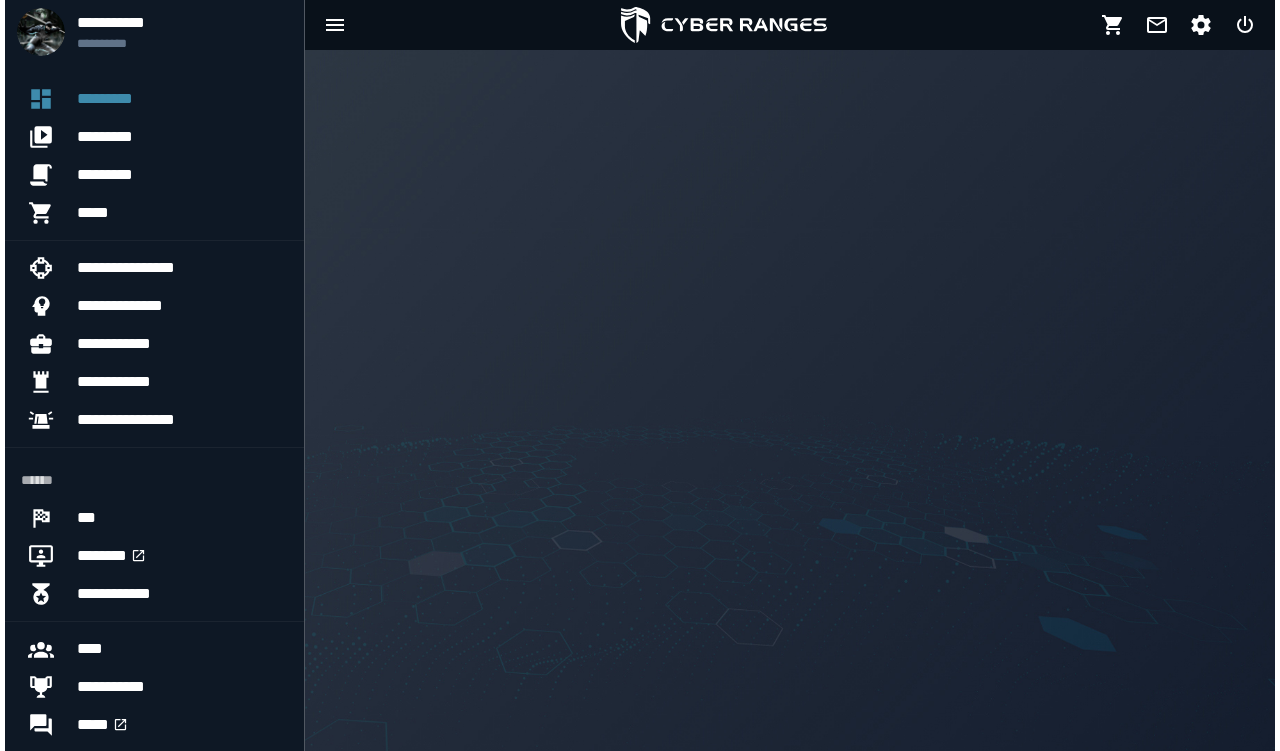 scroll, scrollTop: 0, scrollLeft: 0, axis: both 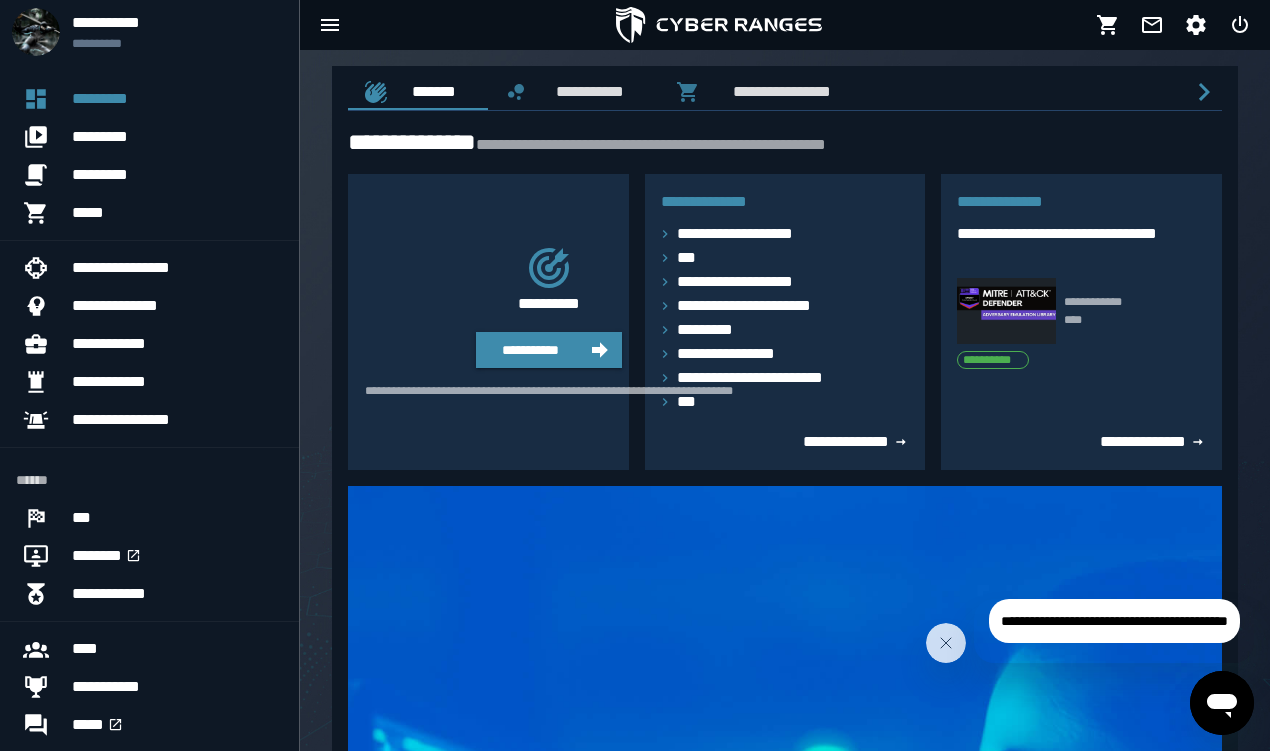 click on "**********" at bounding box center (762, 306) 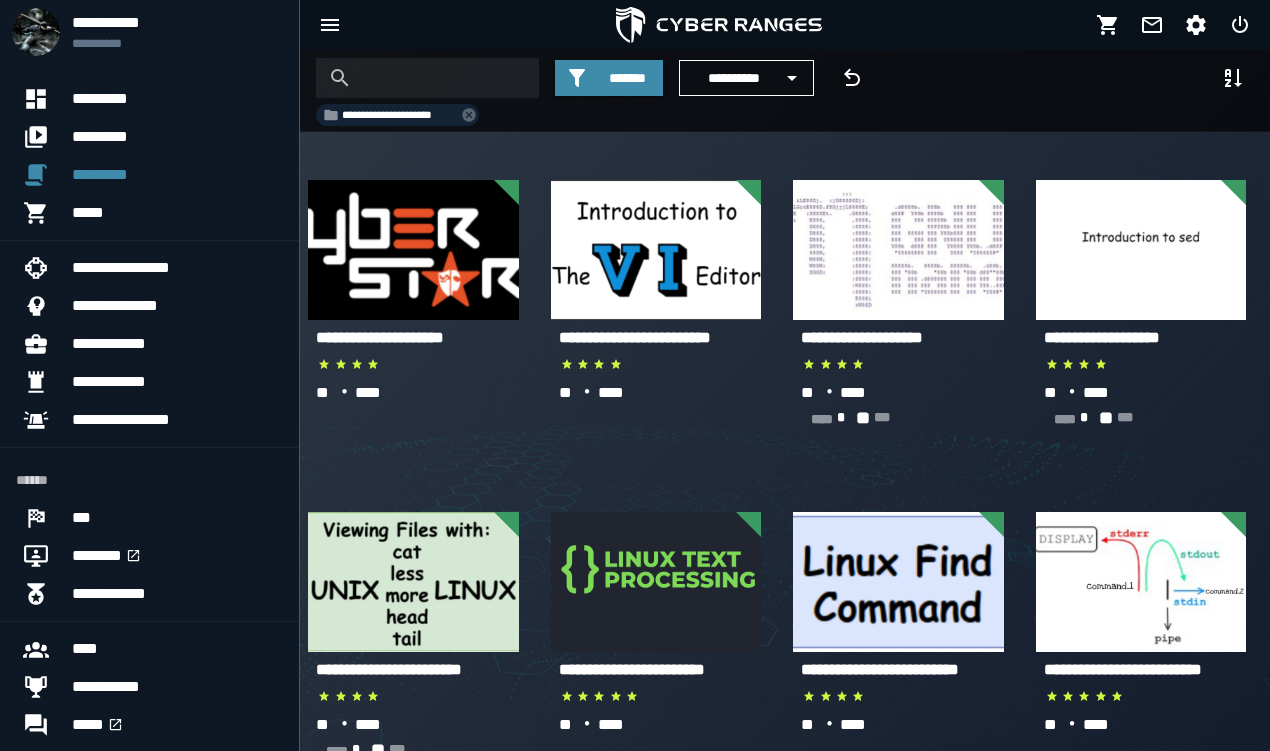 click 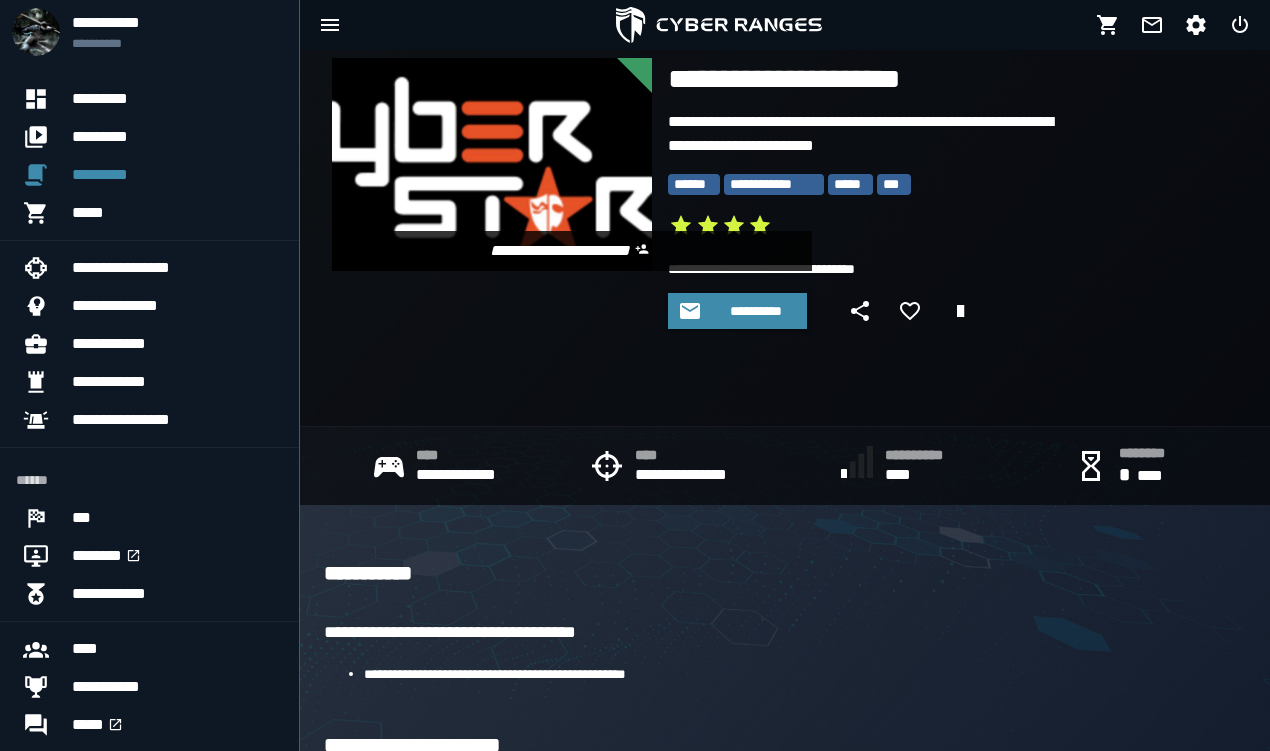 scroll, scrollTop: 0, scrollLeft: 0, axis: both 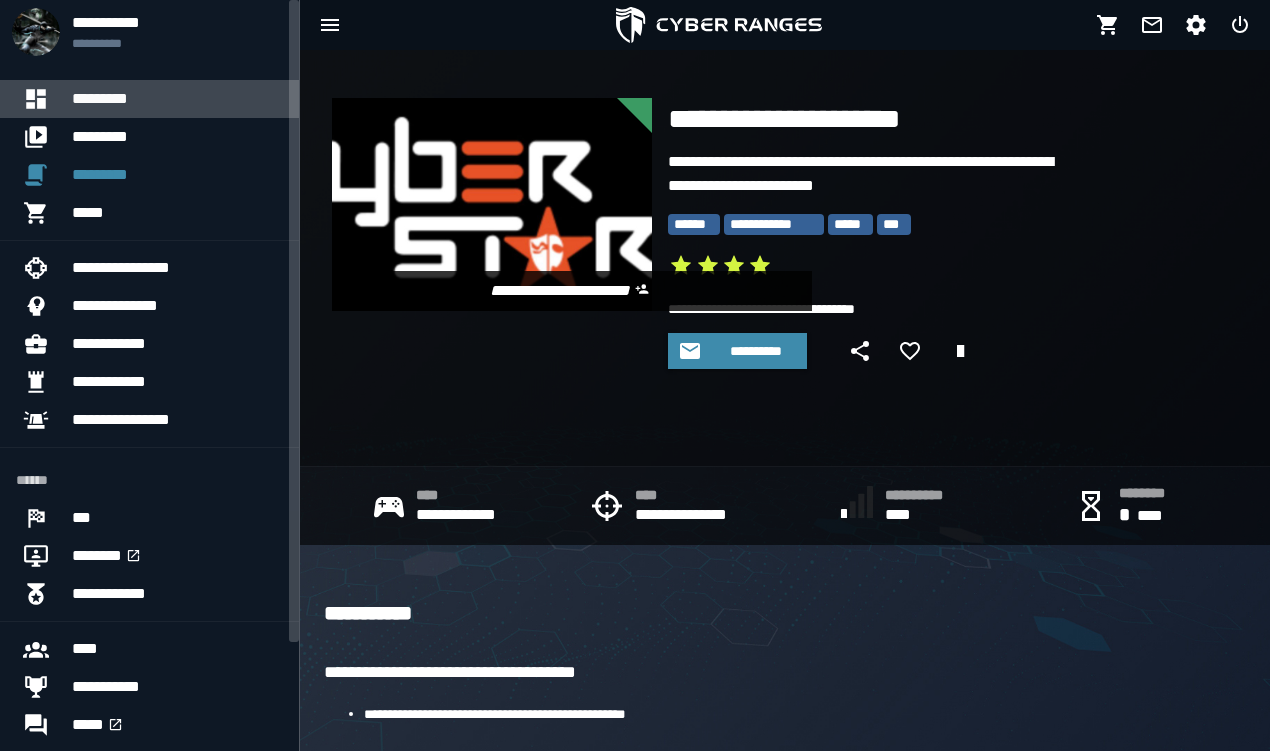 click on "*********" at bounding box center [177, 99] 